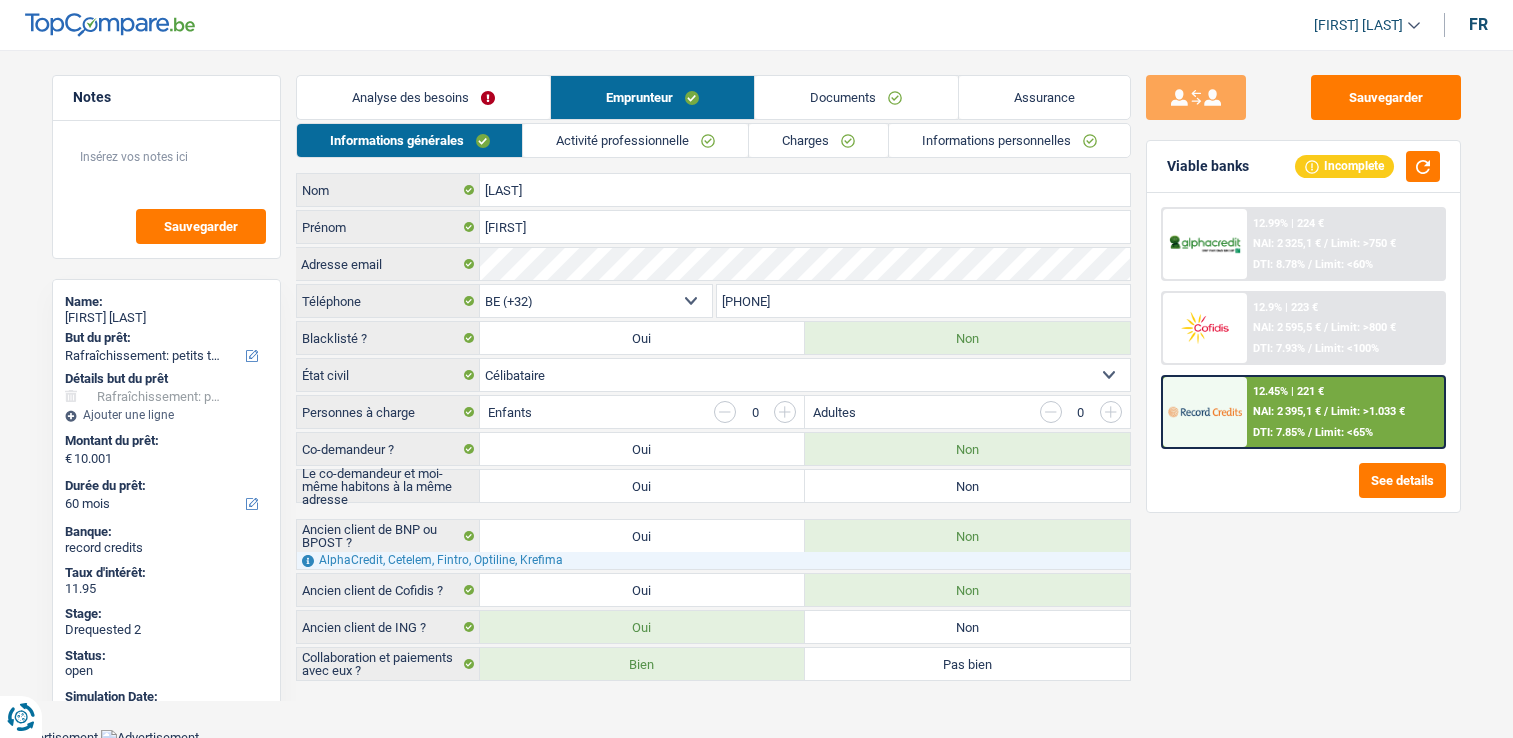 scroll, scrollTop: 0, scrollLeft: 0, axis: both 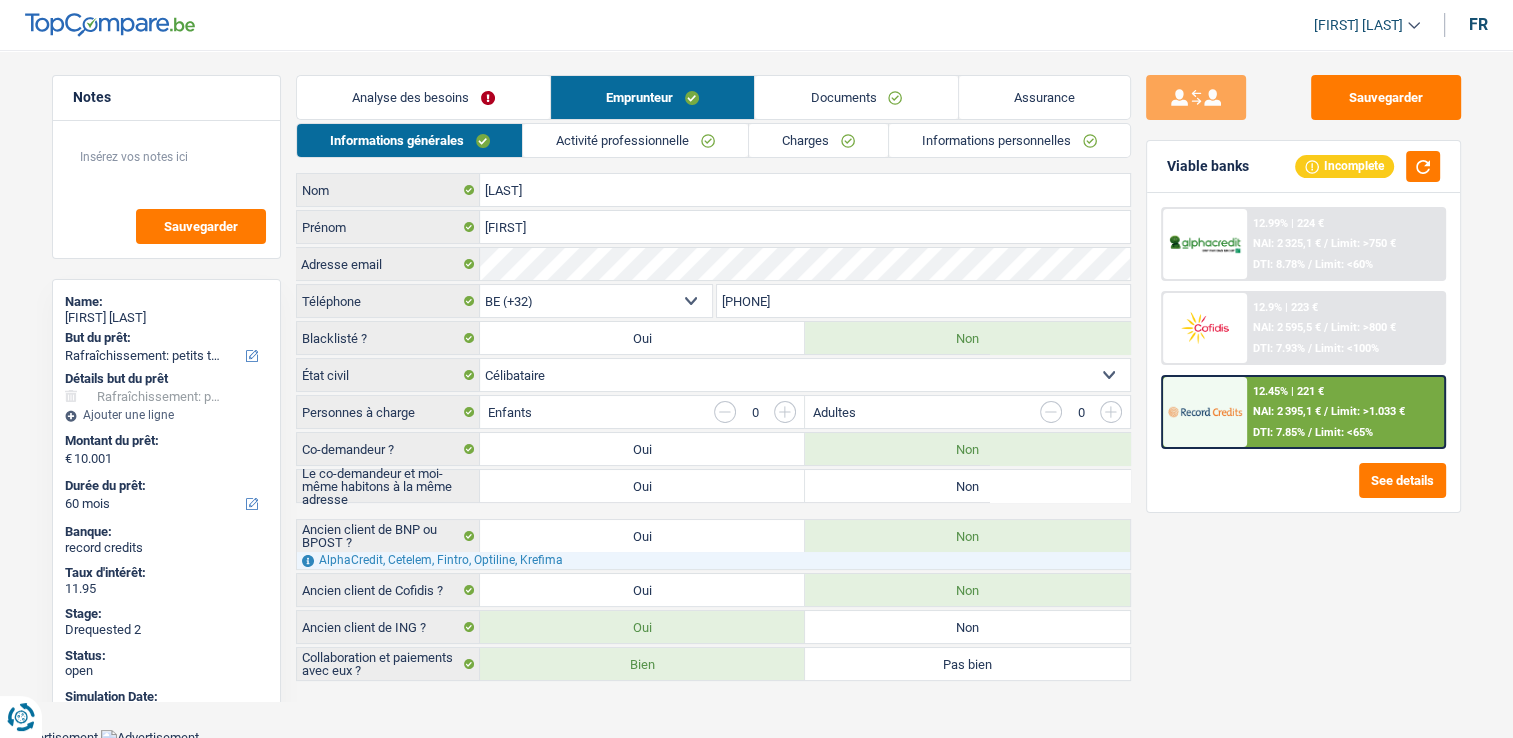 click on "Activité professionnelle" at bounding box center (635, 140) 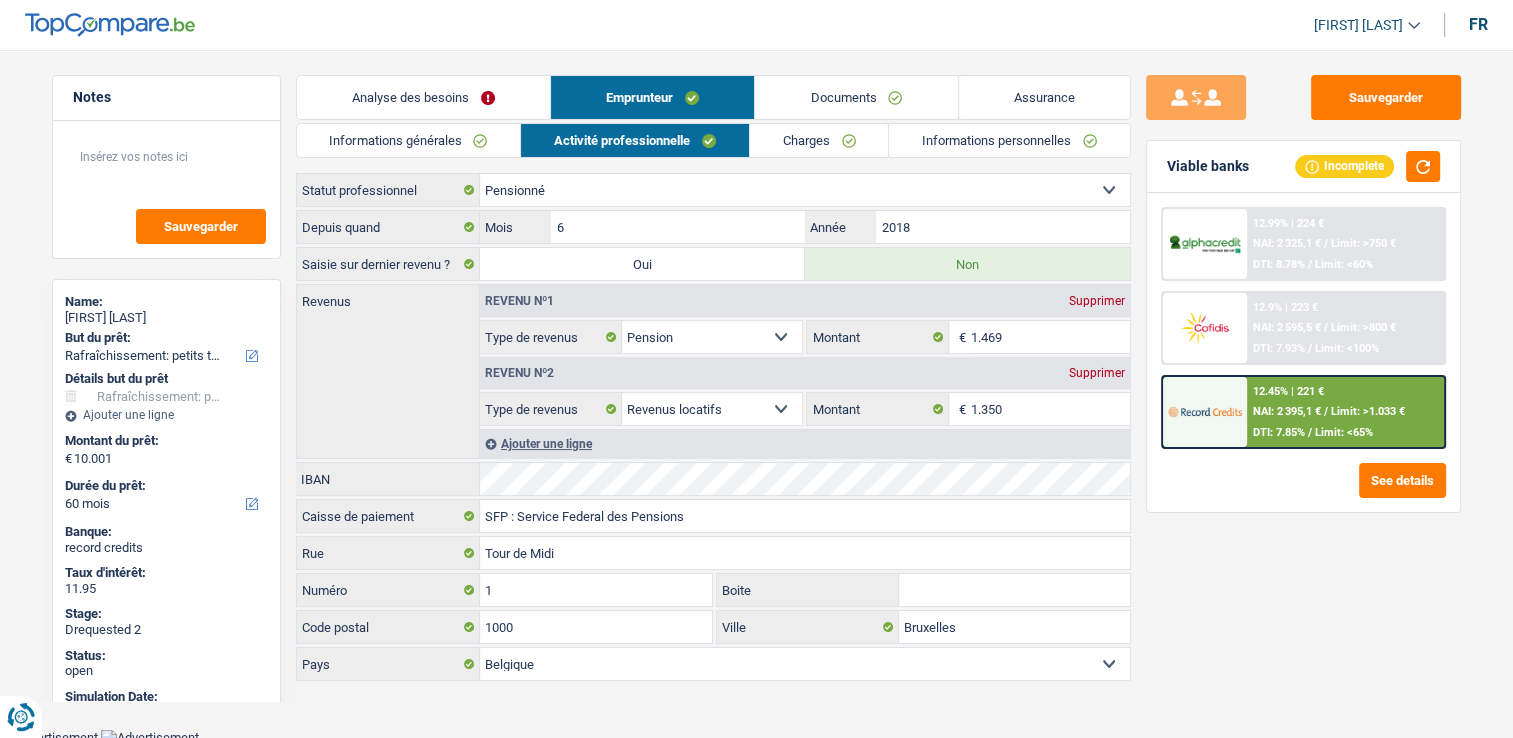 click on "Charges" at bounding box center [819, 140] 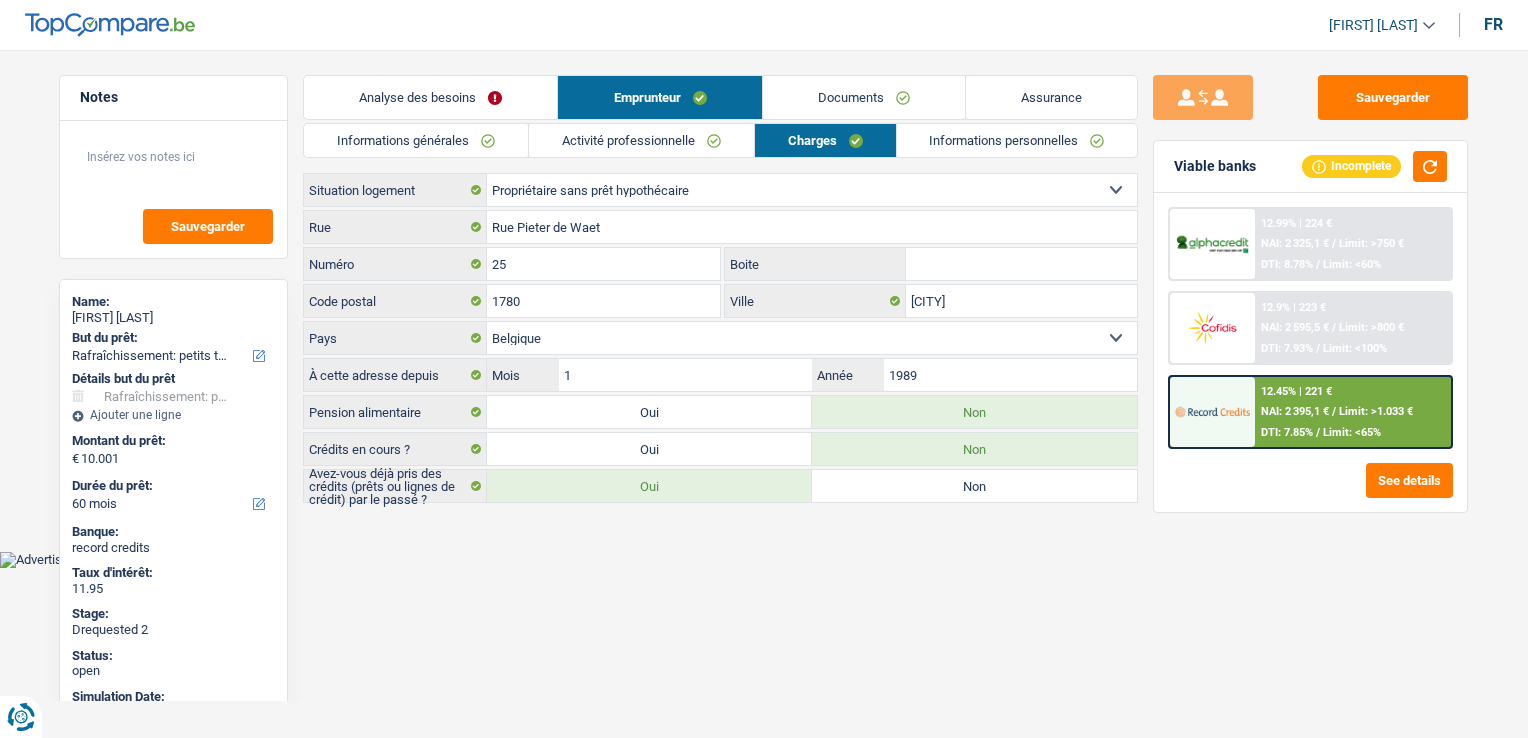 click on "Informations personnelles" at bounding box center [1017, 140] 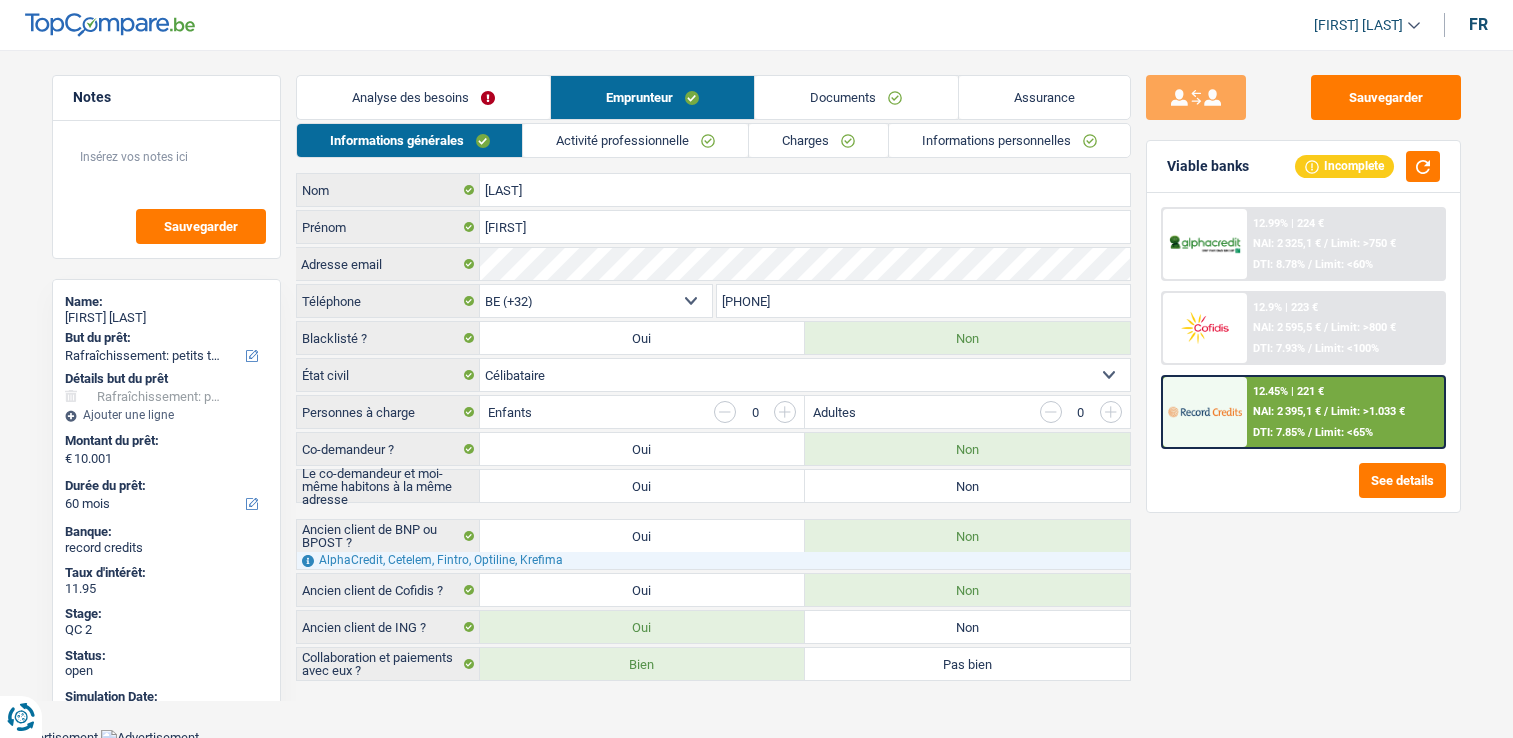 scroll, scrollTop: 0, scrollLeft: 0, axis: both 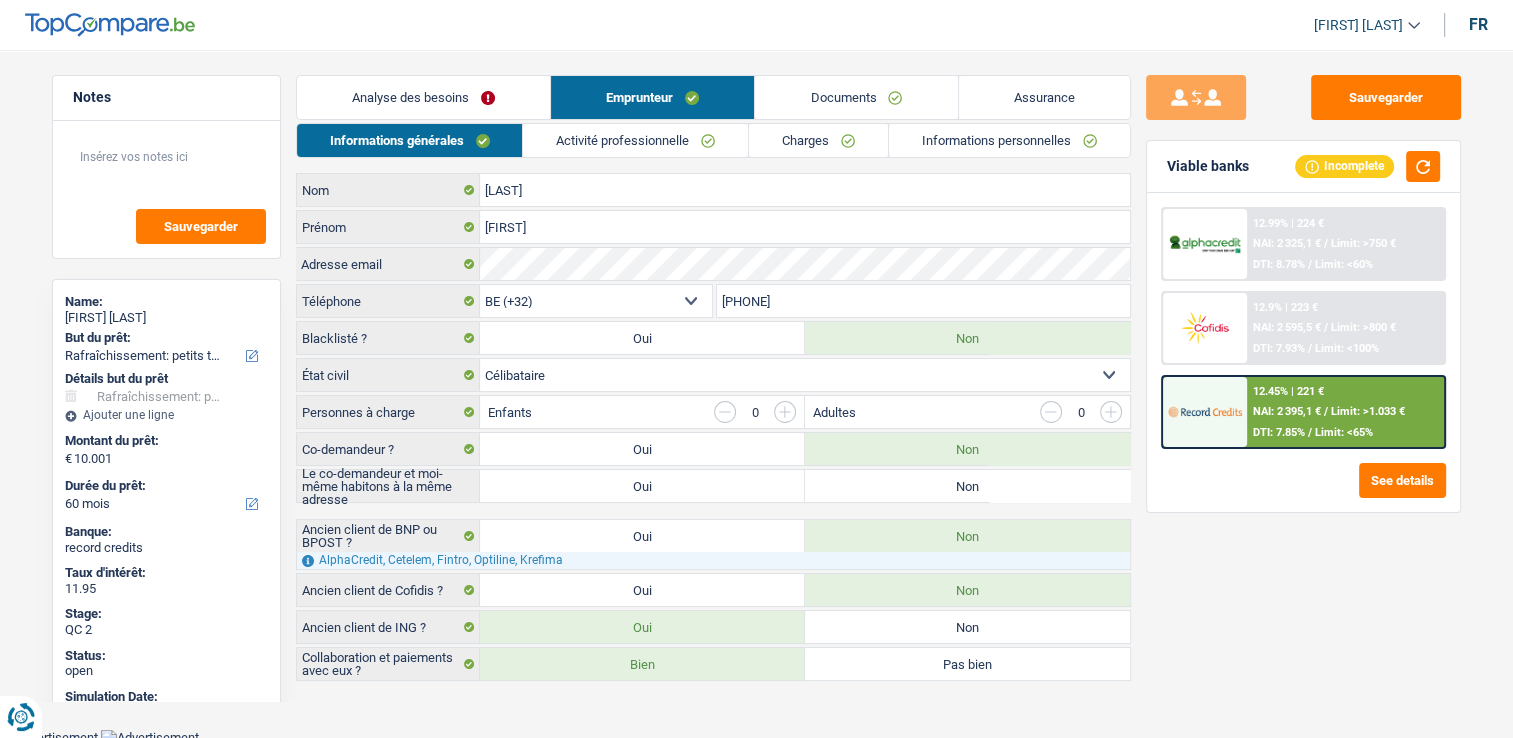 click on "Activité professionnelle" at bounding box center (635, 140) 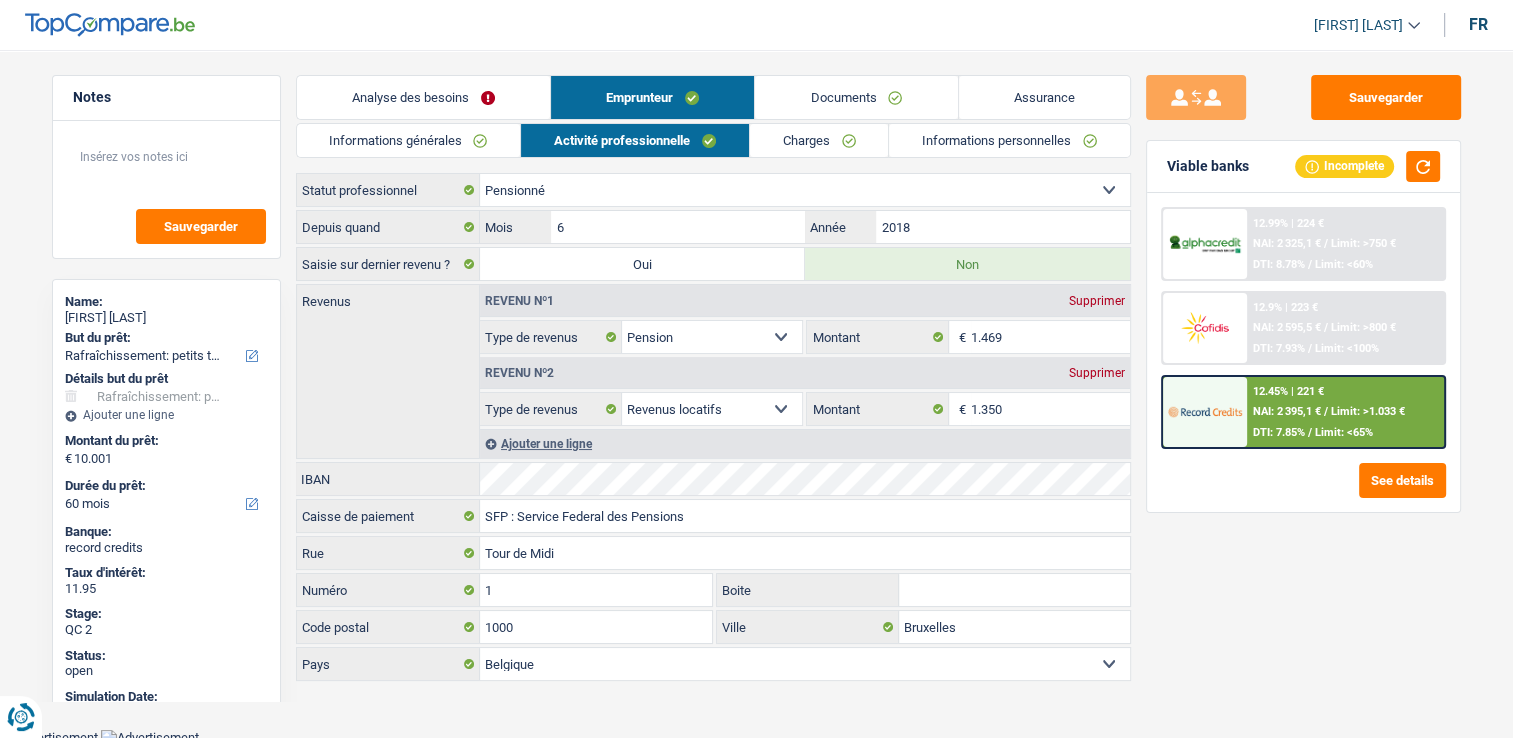 click on "Charges" at bounding box center [819, 140] 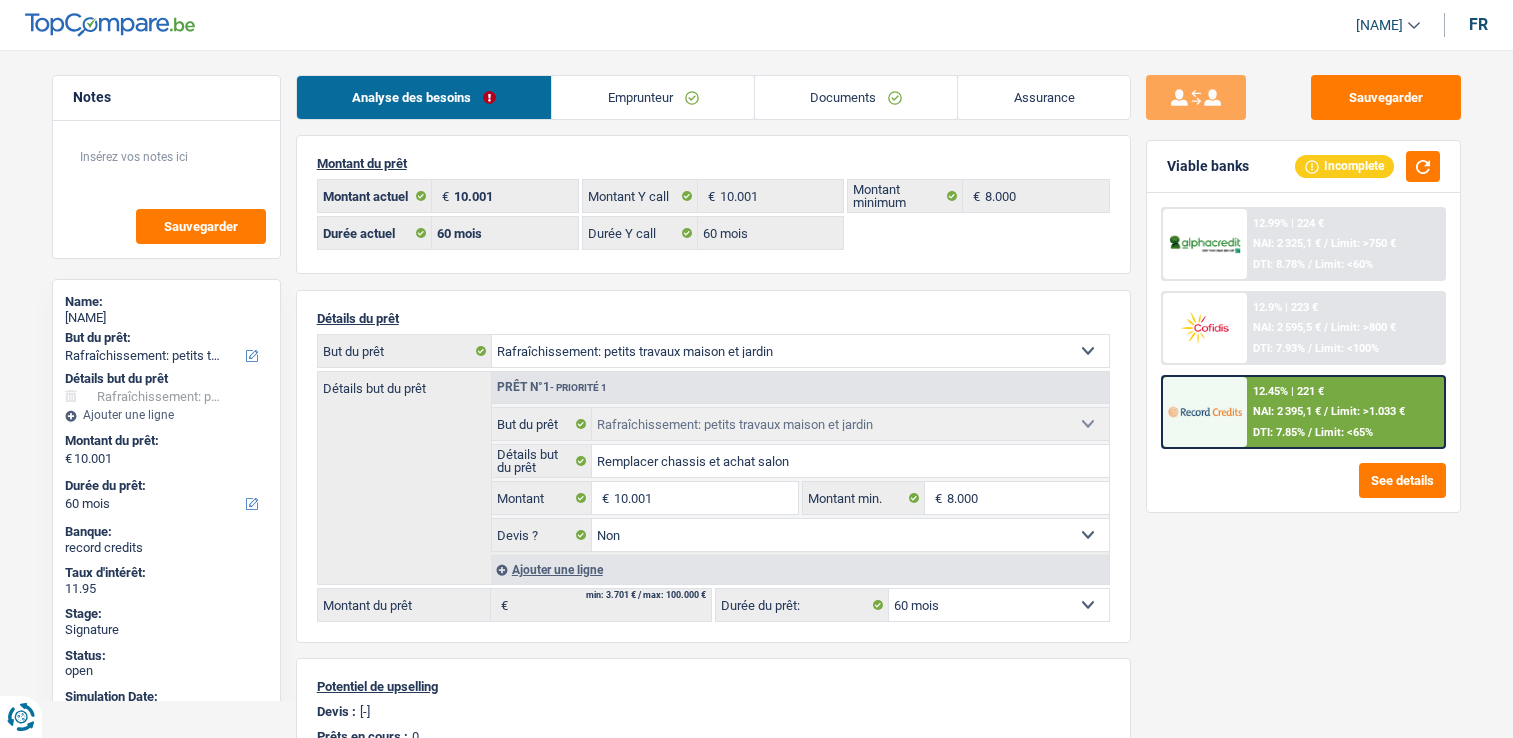 scroll, scrollTop: 0, scrollLeft: 0, axis: both 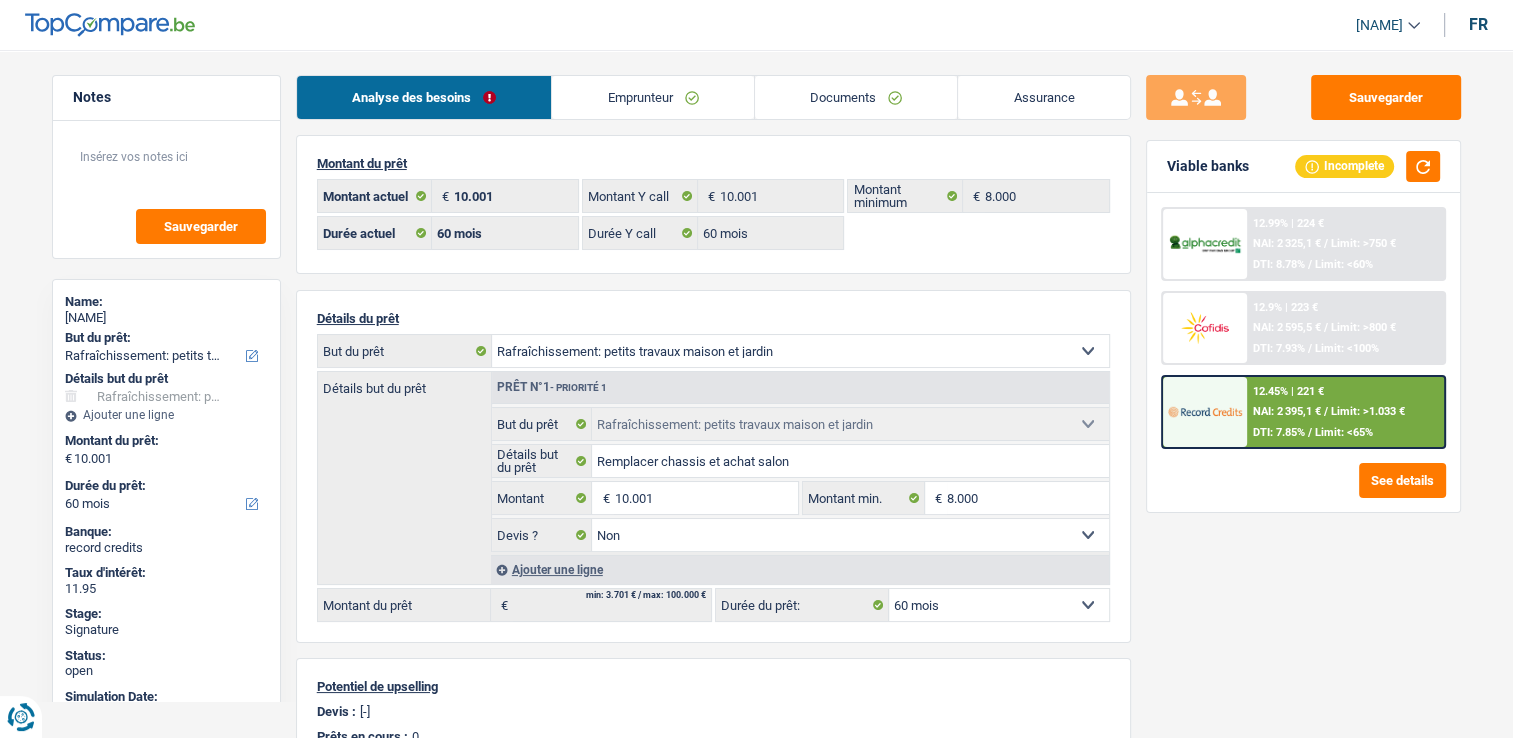 click on "Emprunteur" at bounding box center (653, 97) 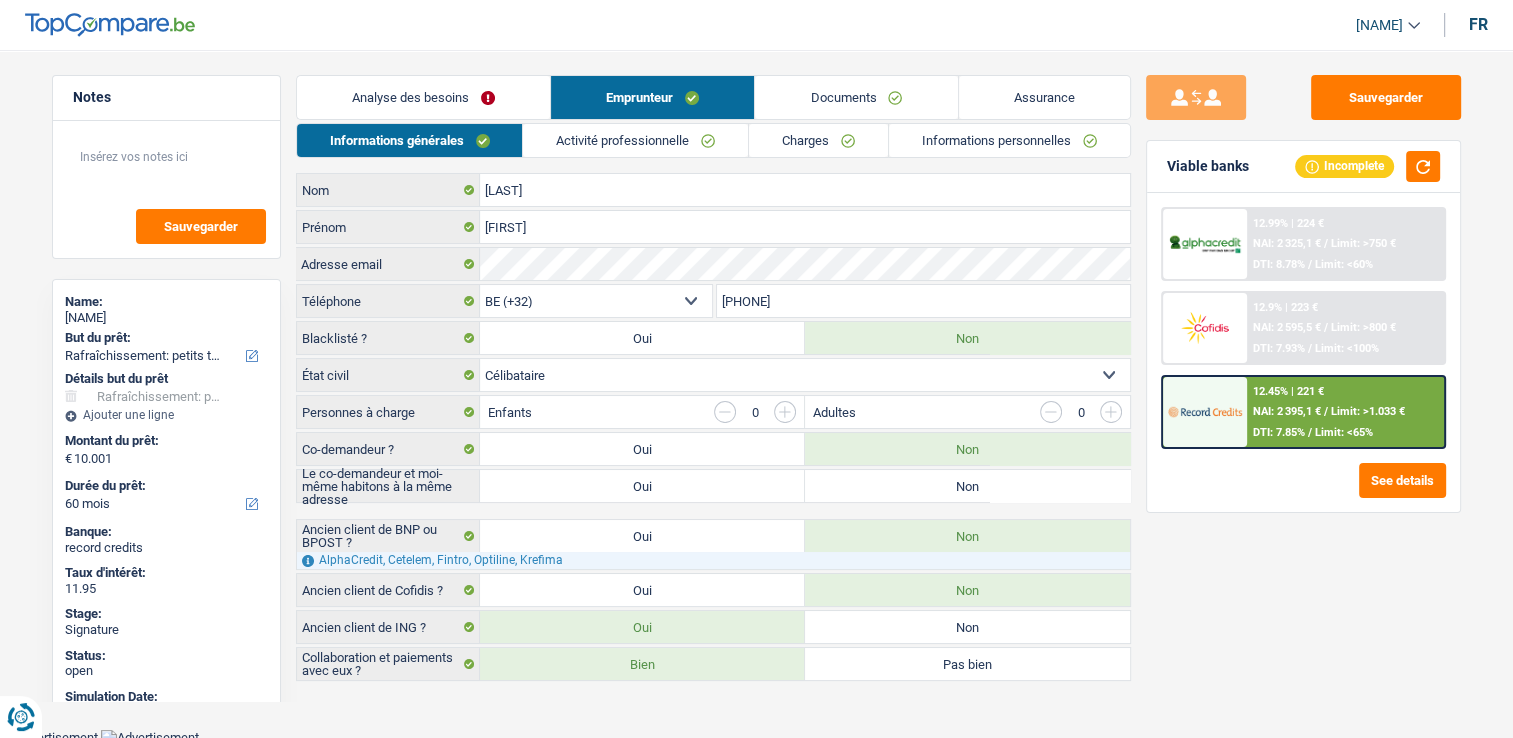 click on "Activité professionnelle" at bounding box center (635, 140) 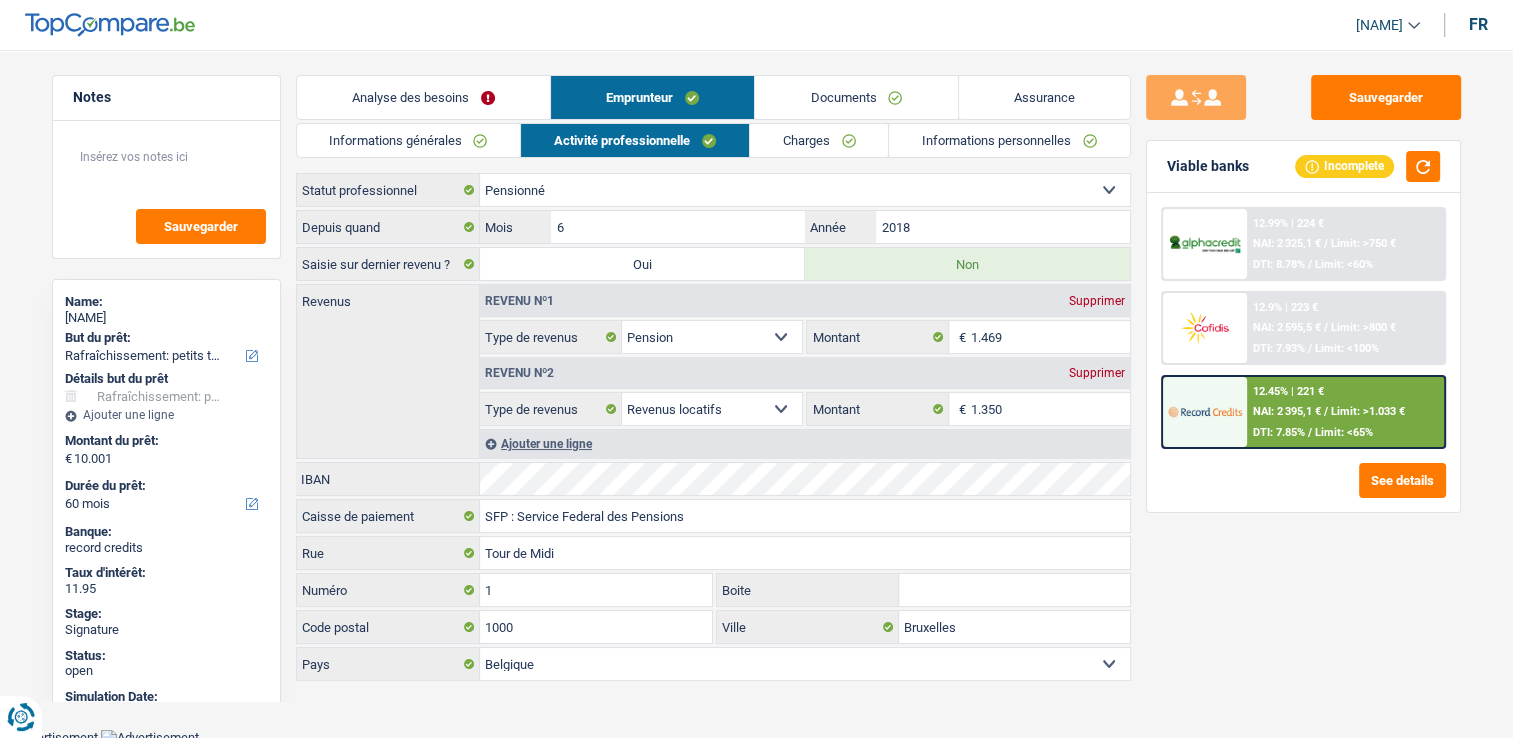 click on "Documents" at bounding box center [856, 97] 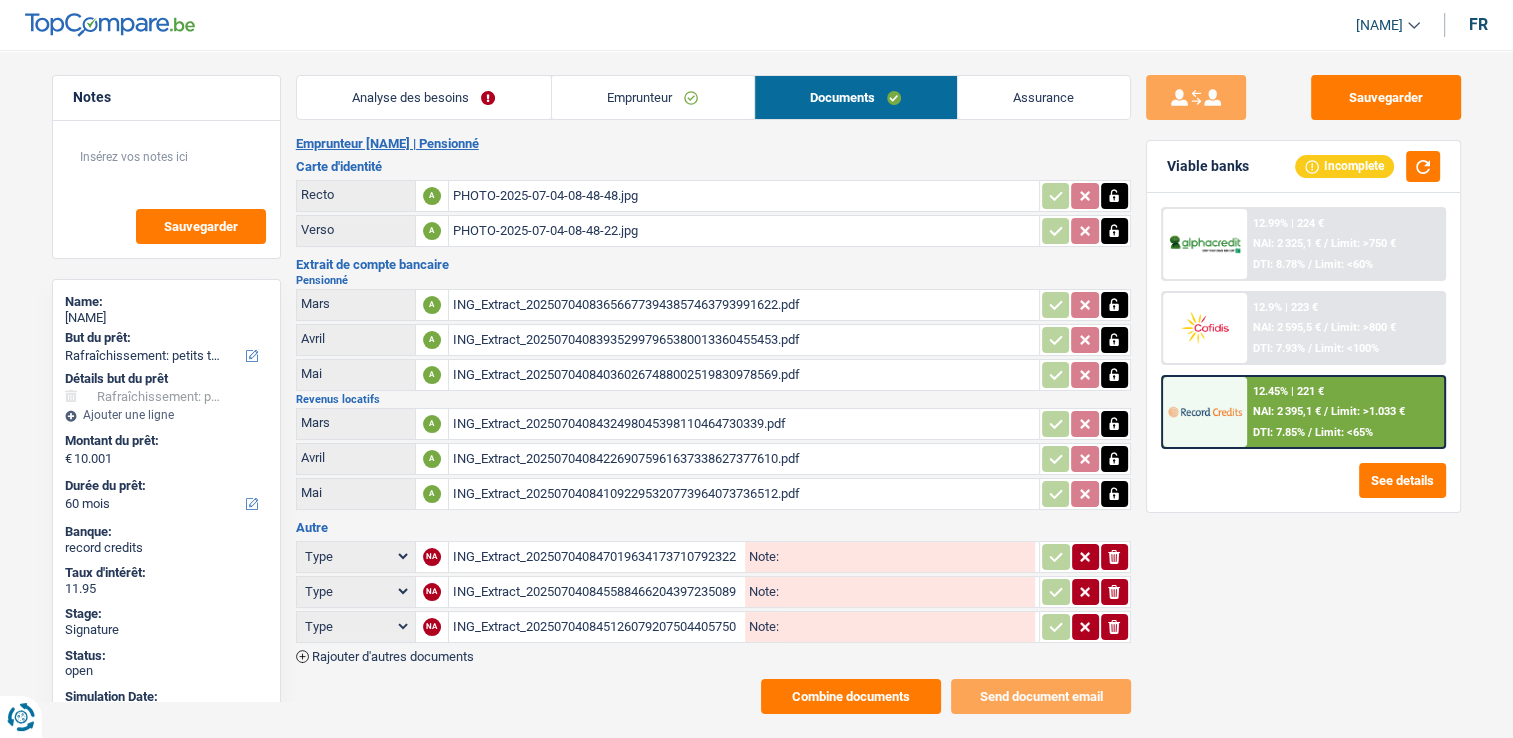 click on "ING_Extract_202507040836566773943857463793991622.pdf" at bounding box center [744, 305] 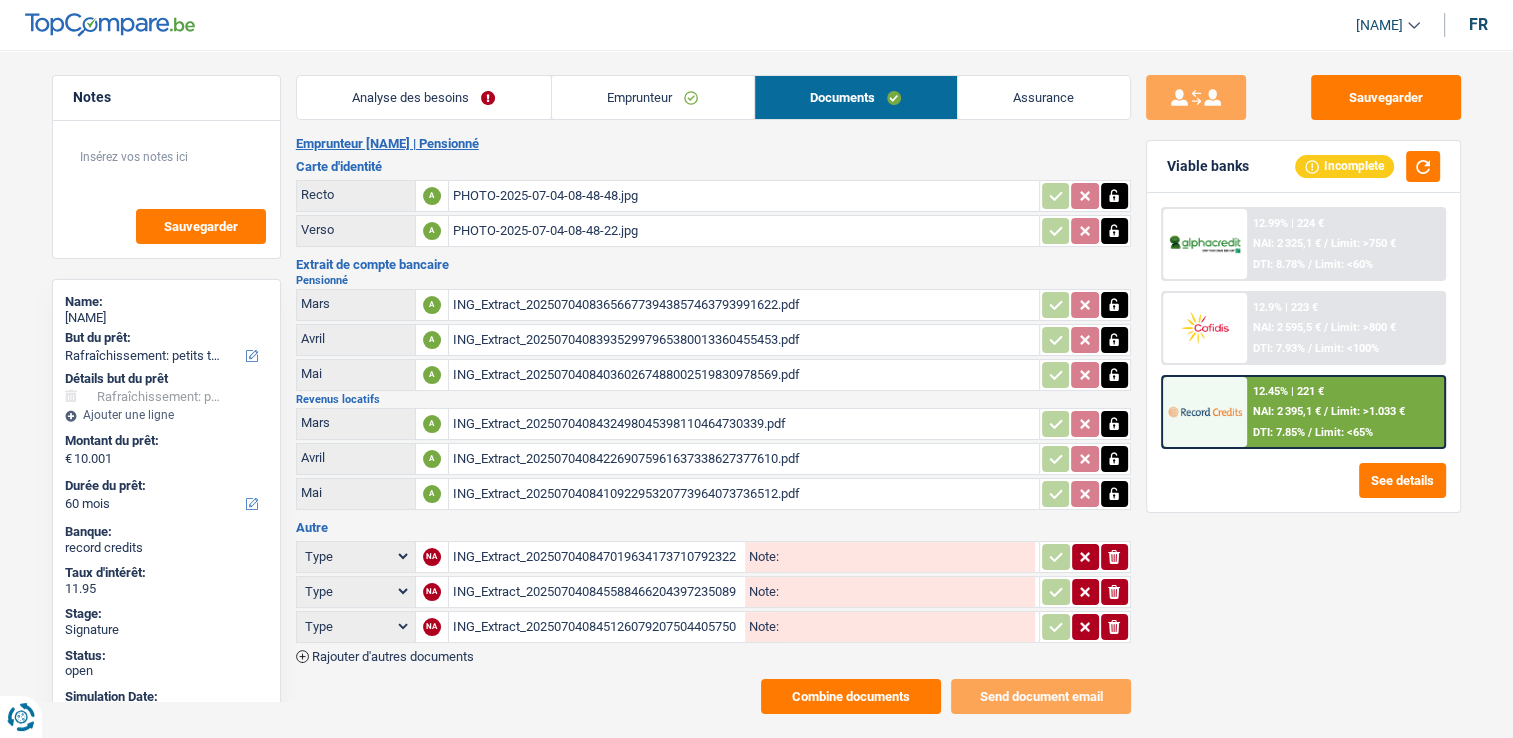 click on "ING_Extract_2025070408432498045398110464730339.pdf" at bounding box center [744, 424] 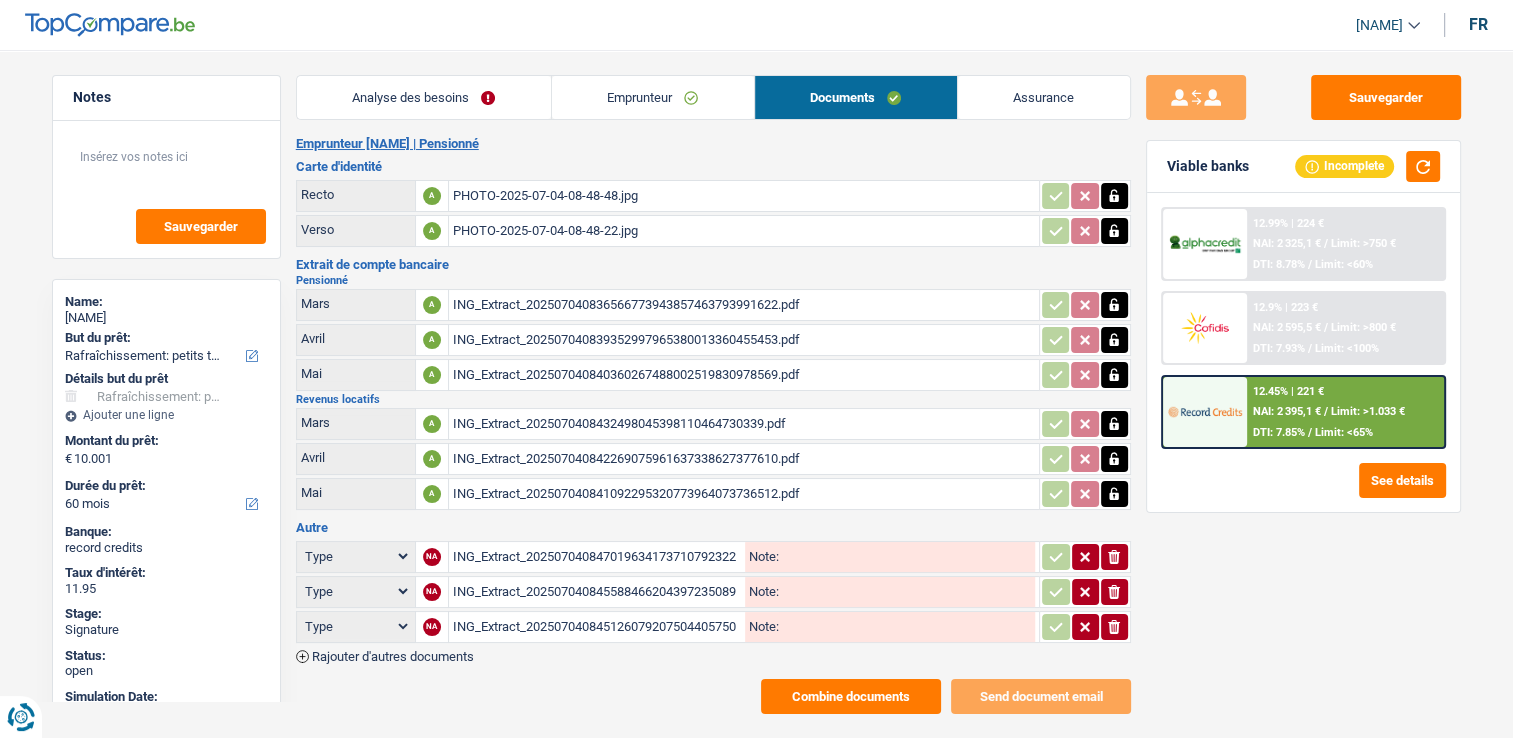 click on "ING_Extract_202507040847019634173710792322980879.pdf" at bounding box center (597, 557) 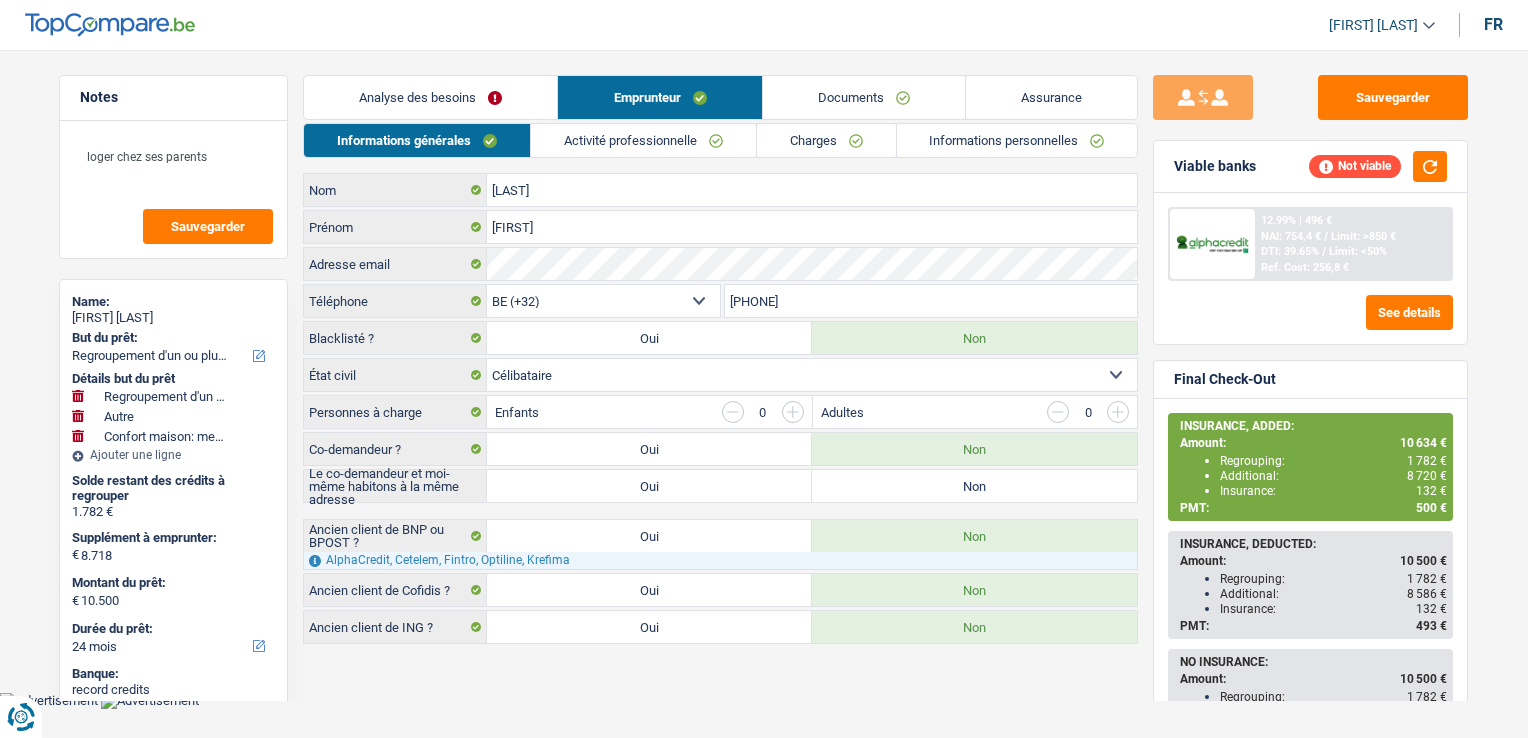 click on "Activité professionnelle" at bounding box center (643, 140) 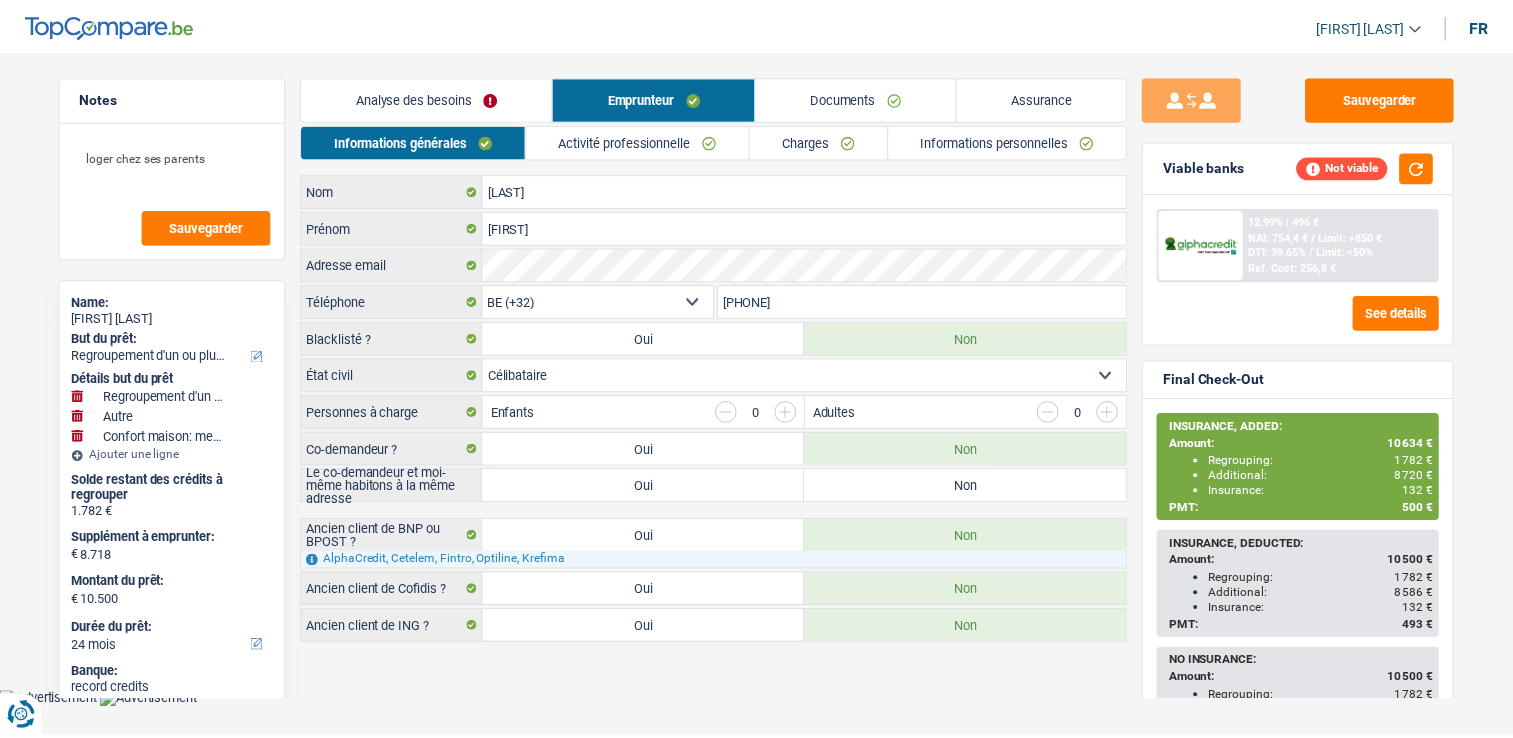 scroll, scrollTop: 0, scrollLeft: 0, axis: both 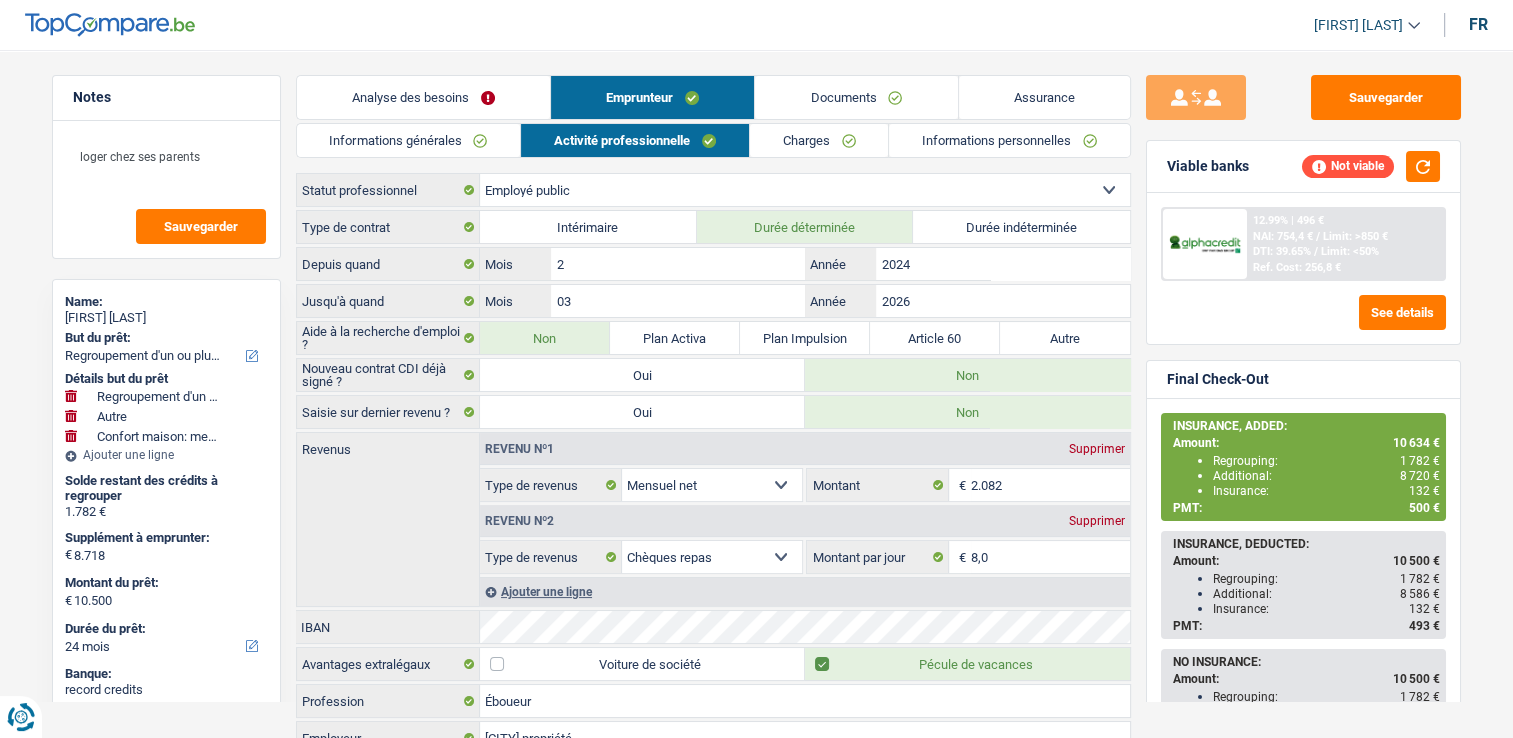 click on "Activité professionnelle" at bounding box center (635, 140) 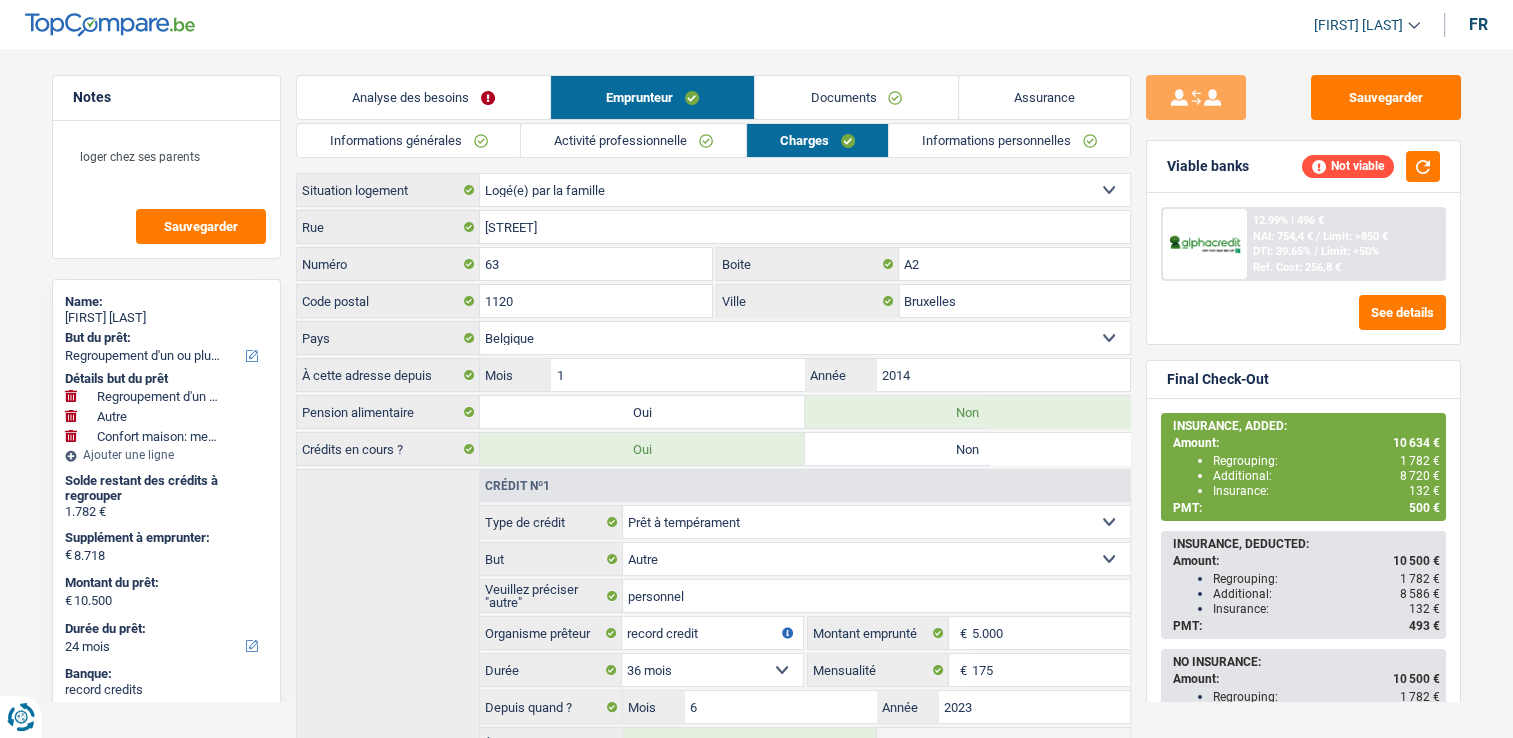 click on "Activité professionnelle" at bounding box center (633, 140) 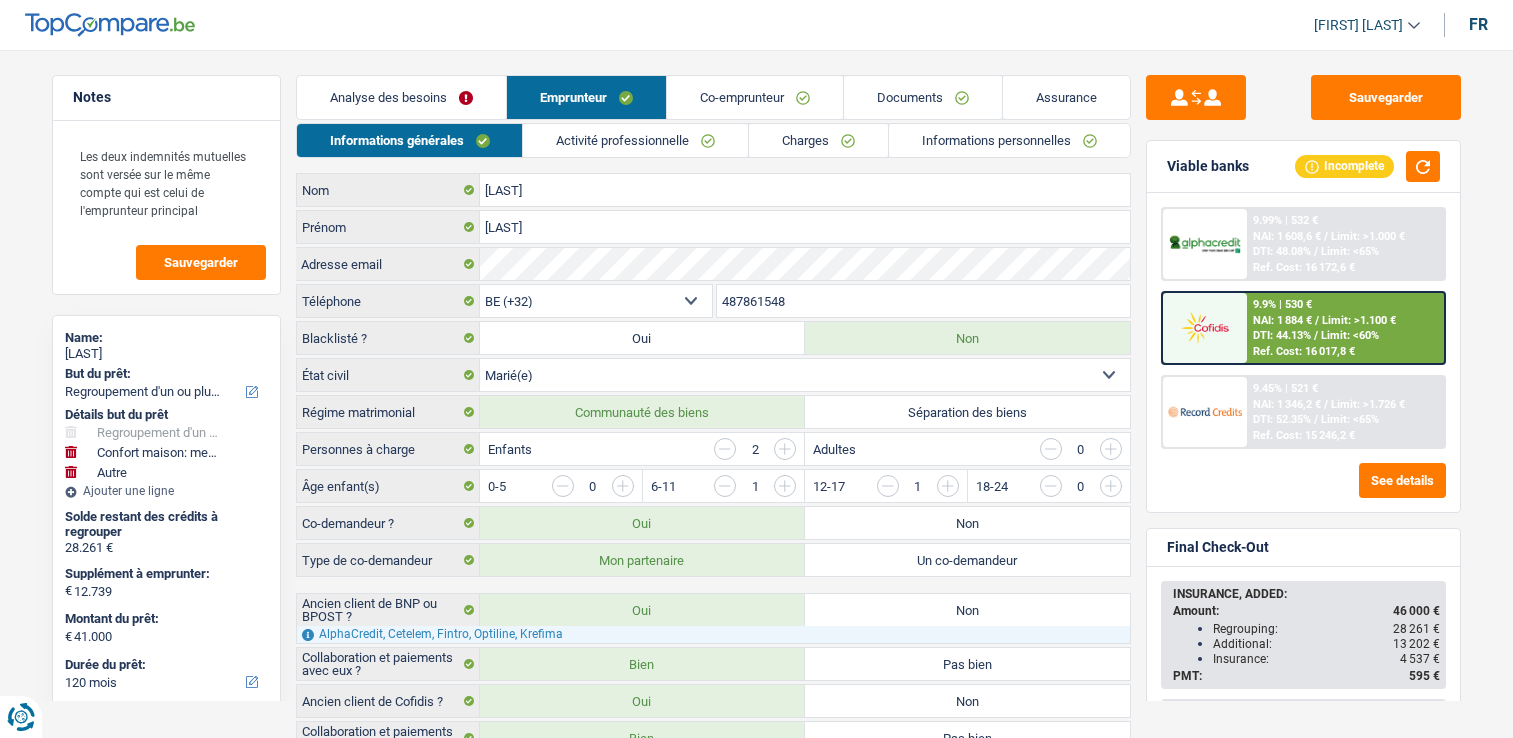 scroll, scrollTop: 0, scrollLeft: 0, axis: both 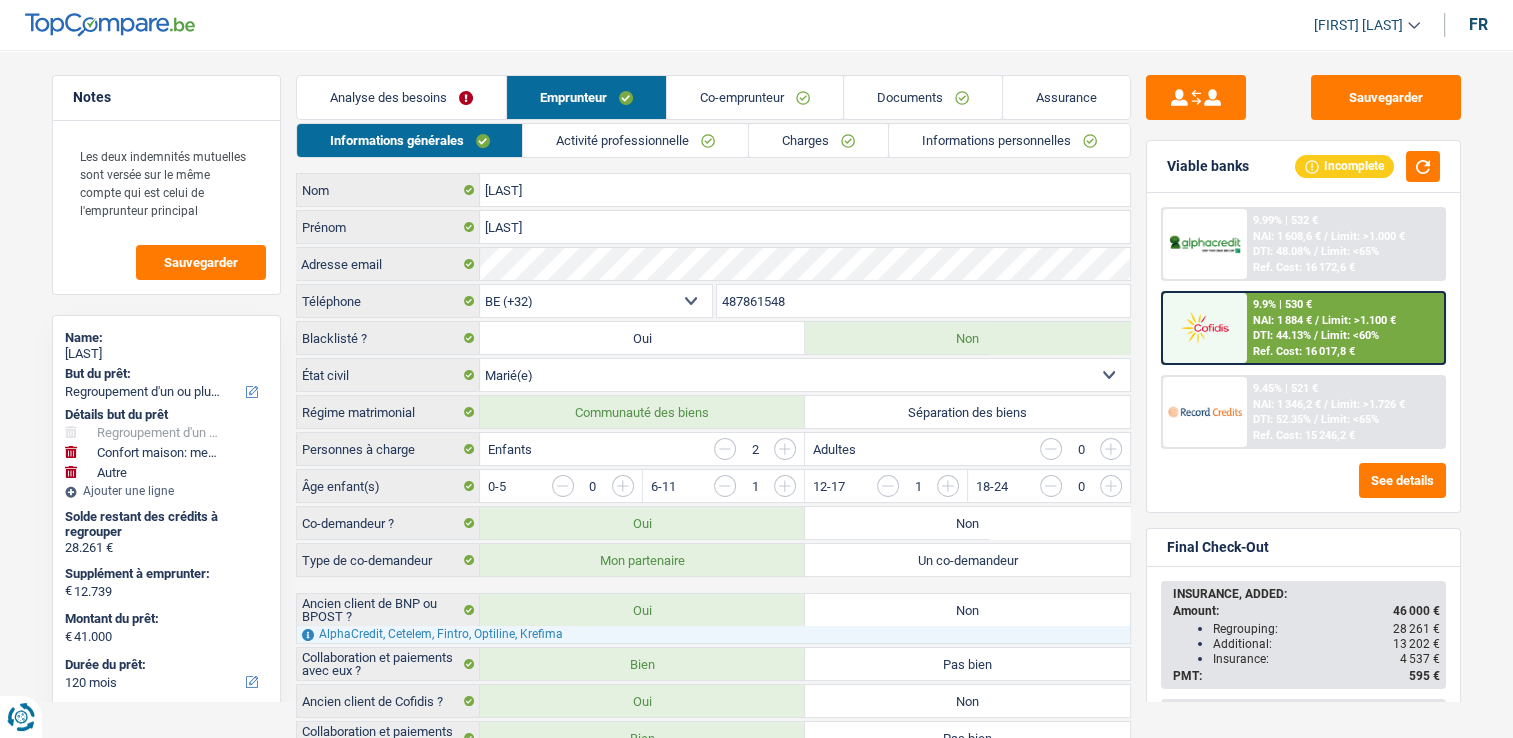 click on "Activité professionnelle" at bounding box center [635, 140] 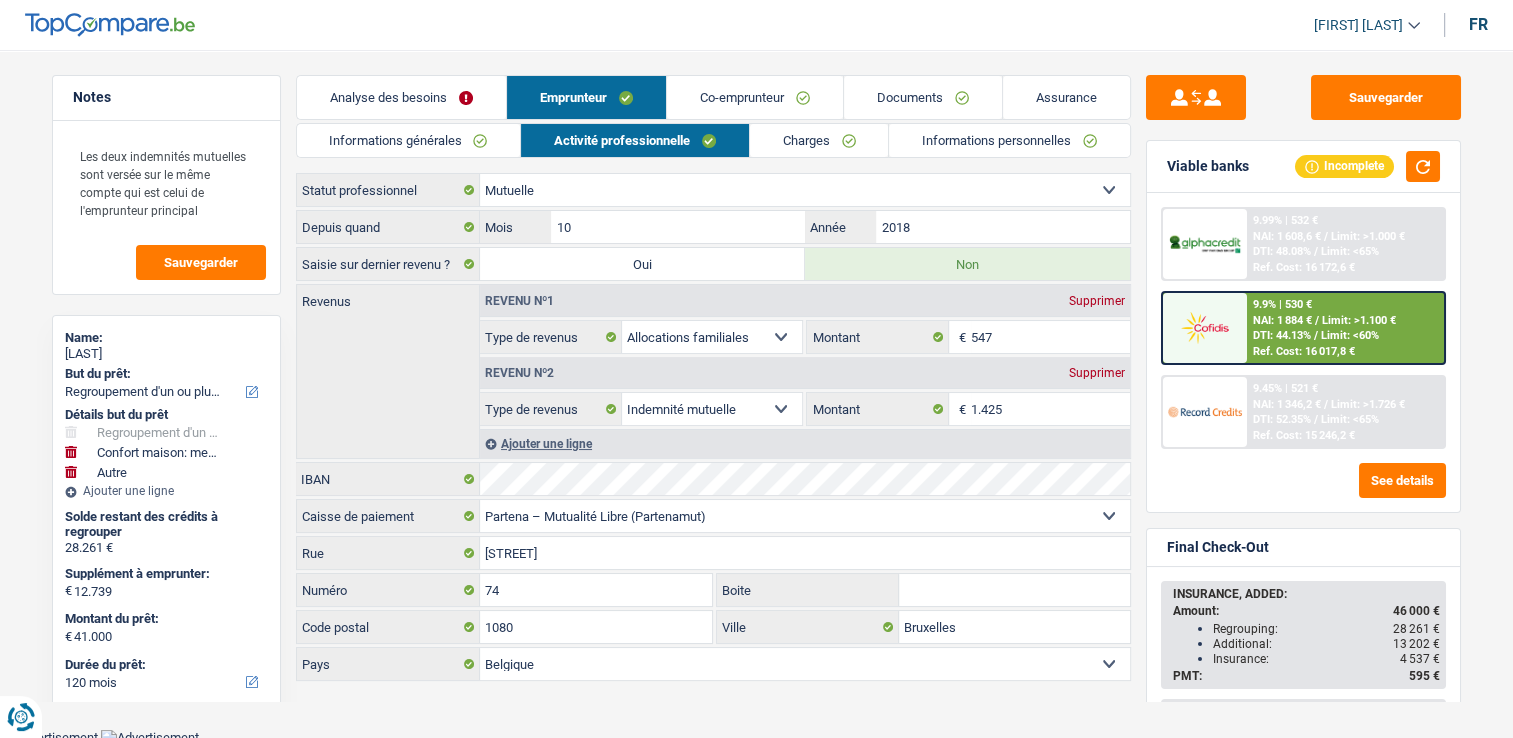 scroll, scrollTop: 0, scrollLeft: 0, axis: both 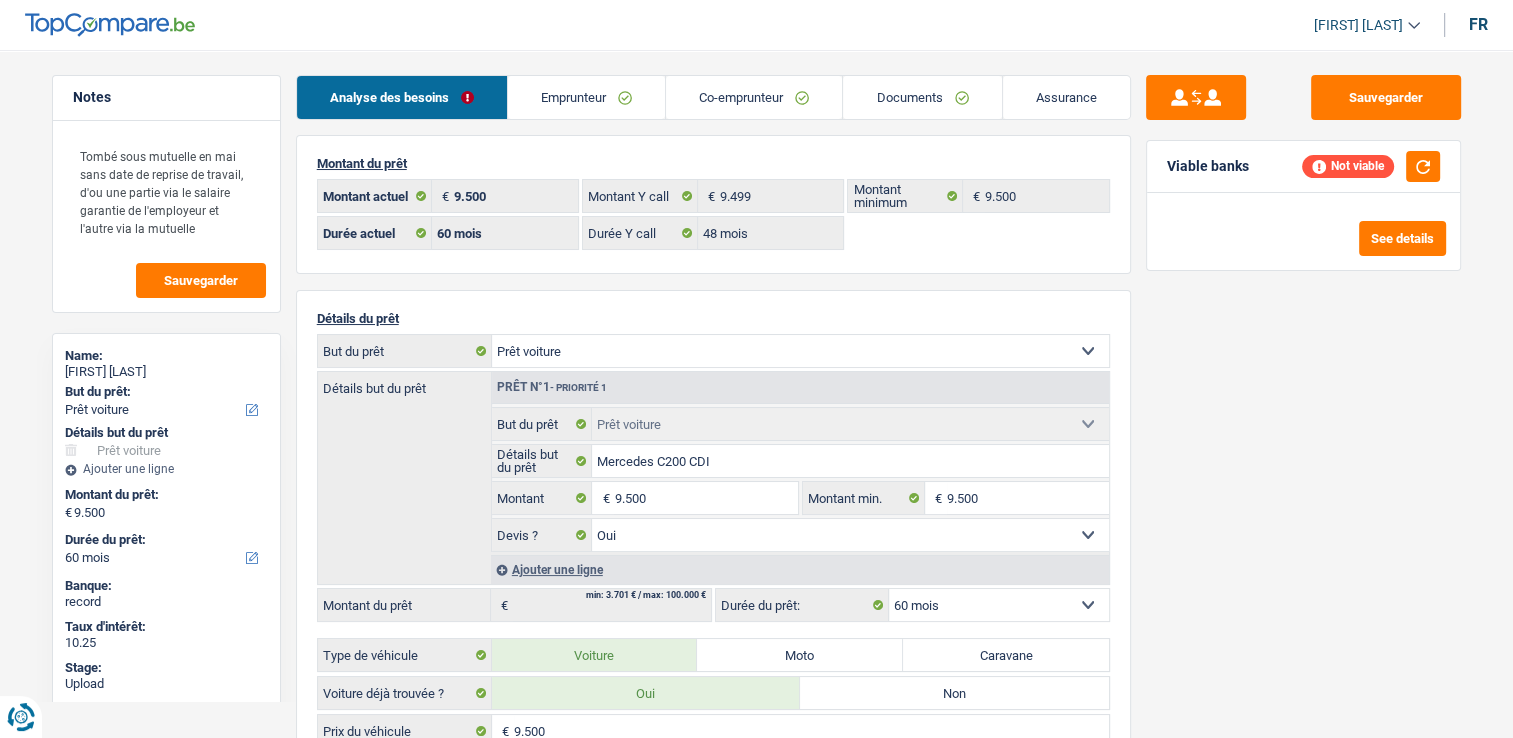 click on "Analyse des besoins Emprunteur Co-emprunteur Documents Assurance
Montant du prêt
9.500   €
Montant actuel
9.499   €
Montant Y call
9.500   €
Montant minimum
12 mois 18 mois 24 mois 30 mois 36 mois 42 mois 48 mois 60 mois 72 mois 84 mois 96 mois 120 mois 132 mois 144 mois 180 mois 240 mois 300 mois 360 mois 420 mois
Sélectionner une option
Durée actuel
12 mois 18 mois 24 mois 30 mois 36 mois 42 mois 48 mois 60 mois 72 mois 84 mois 96 mois 120 mois 132 mois 144 mois 180 mois 240 mois 300 mois 360 mois 420 mois
Sélectionner une option
Durée Y call
Détails du prêt
Hifi, multimédia, gsm, ordinateur Frais médicaux Frais d'études Prêt voiture" at bounding box center [713, 892] 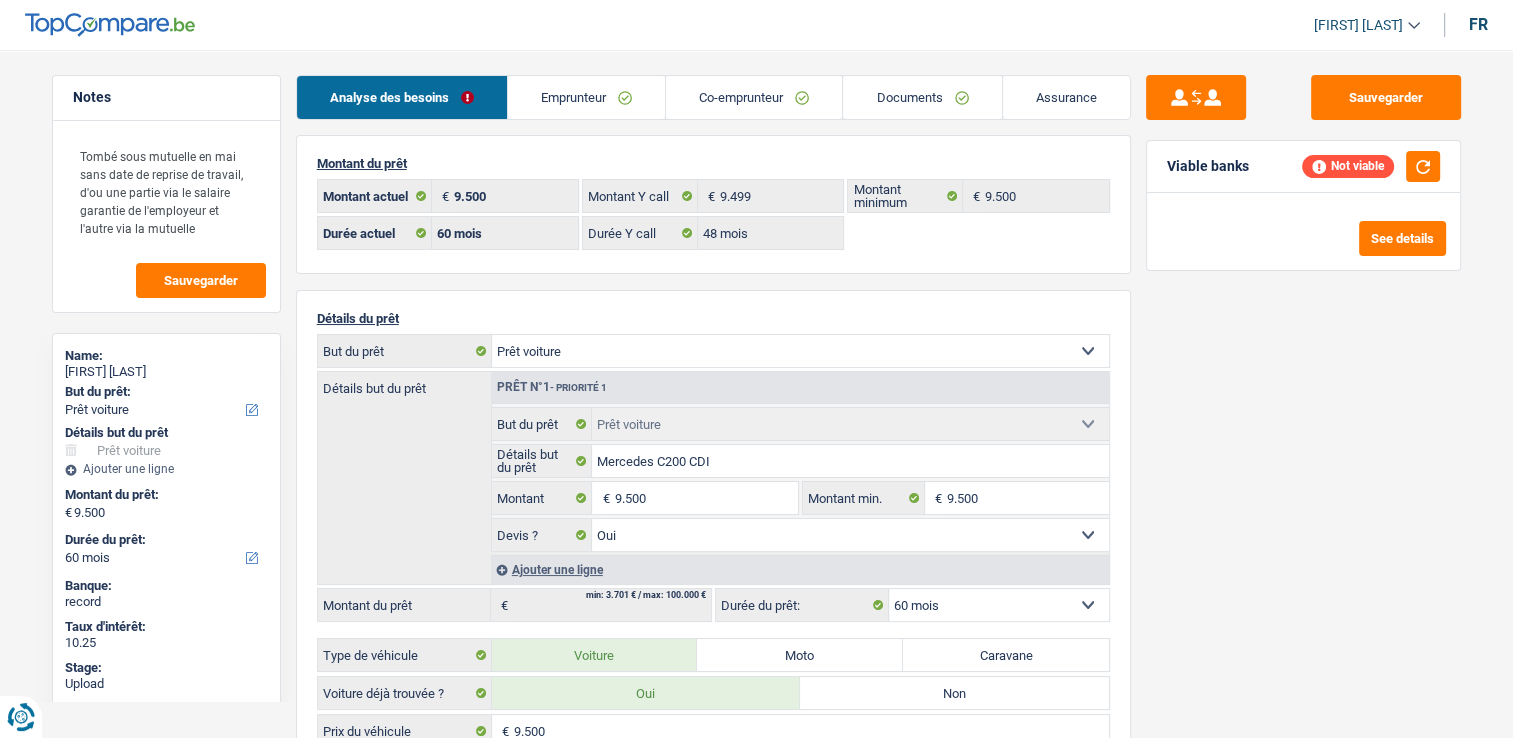 scroll, scrollTop: 0, scrollLeft: 0, axis: both 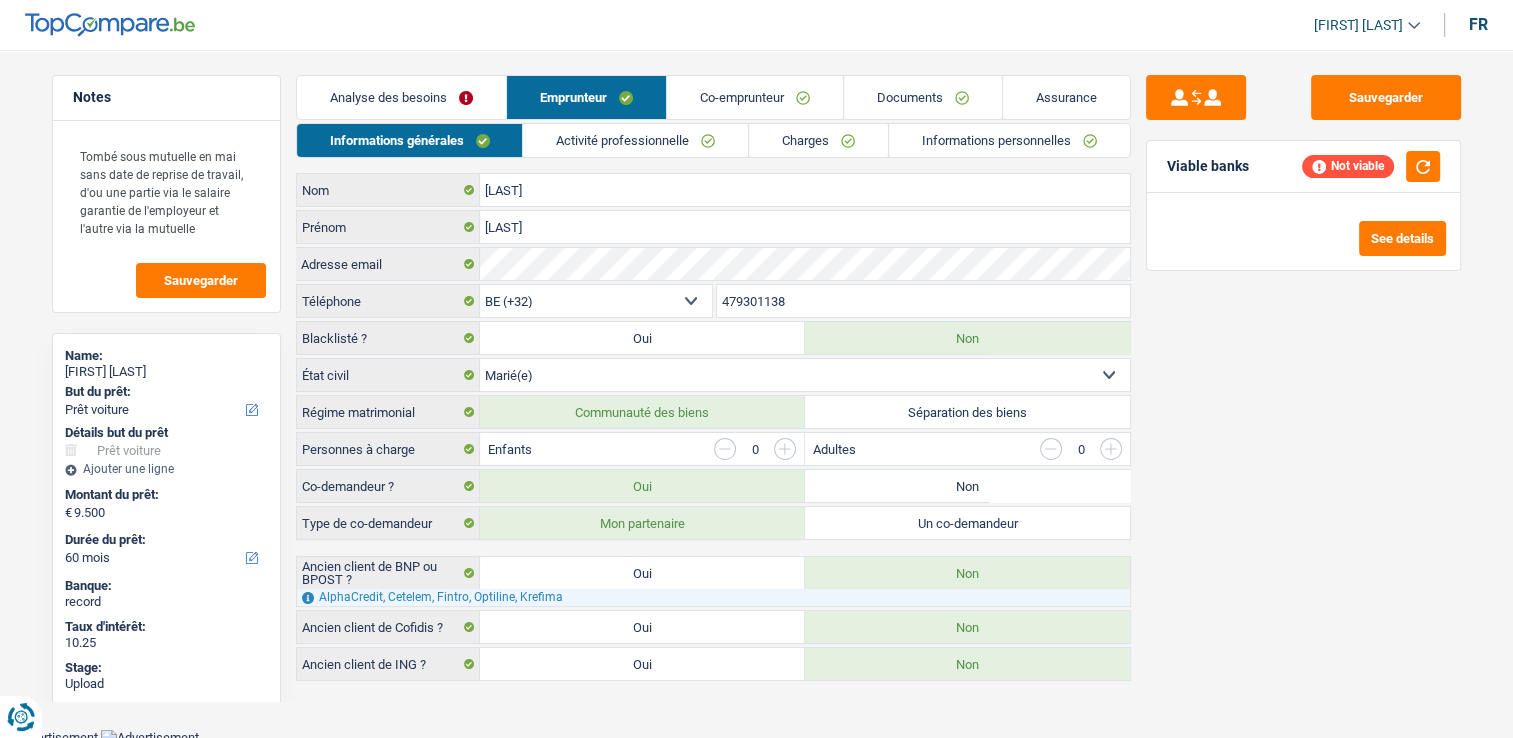 click on "Co-emprunteur" at bounding box center [755, 97] 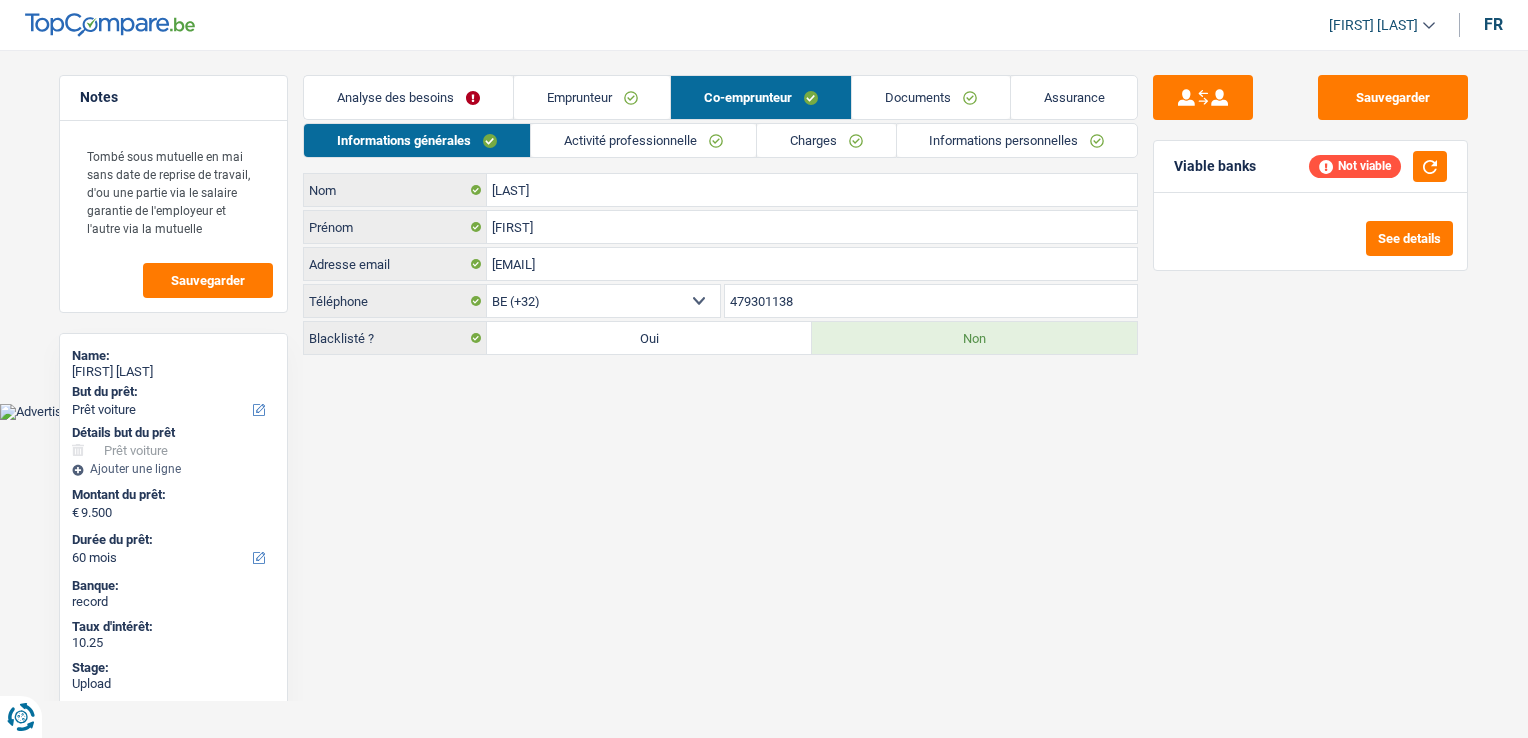 click on "Documents" at bounding box center (931, 97) 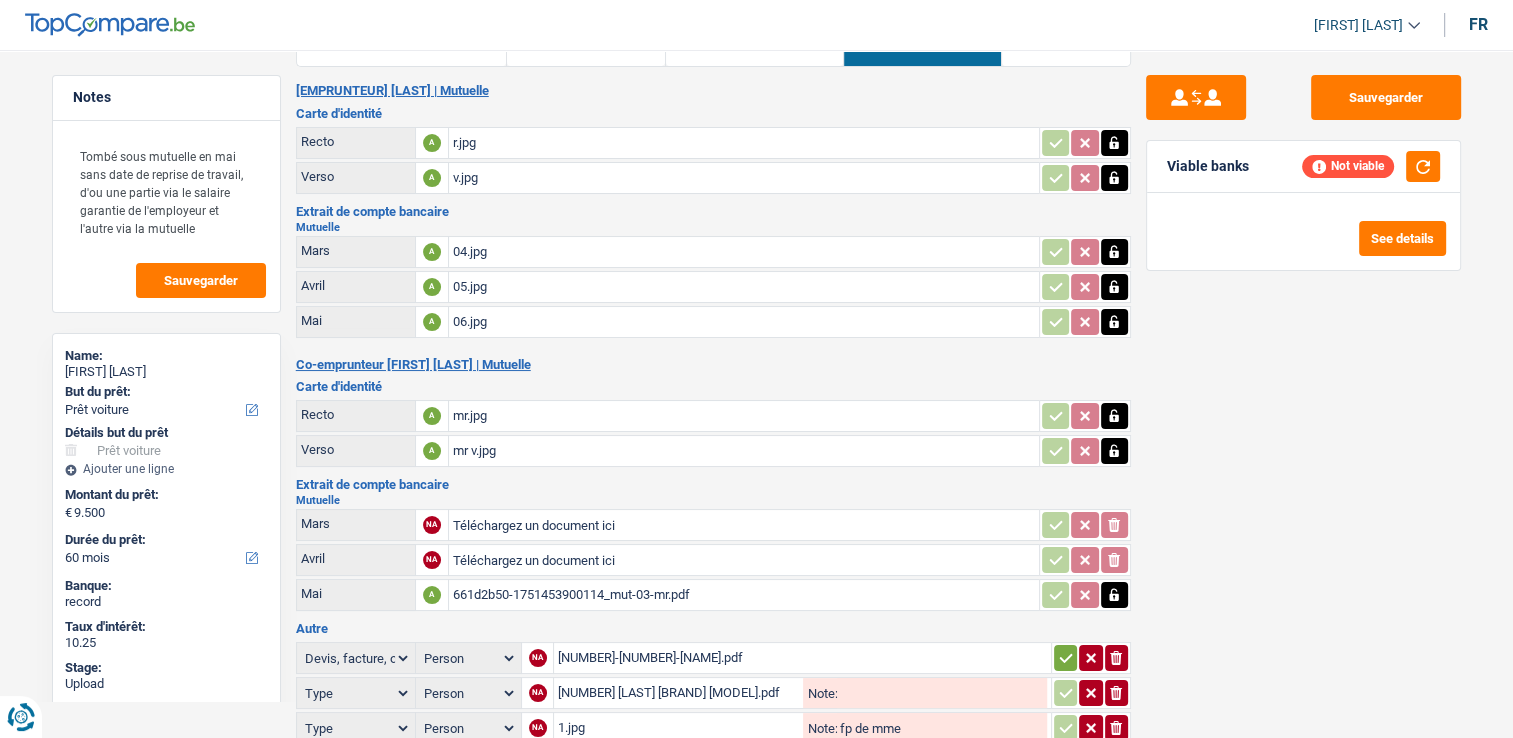scroll, scrollTop: 0, scrollLeft: 0, axis: both 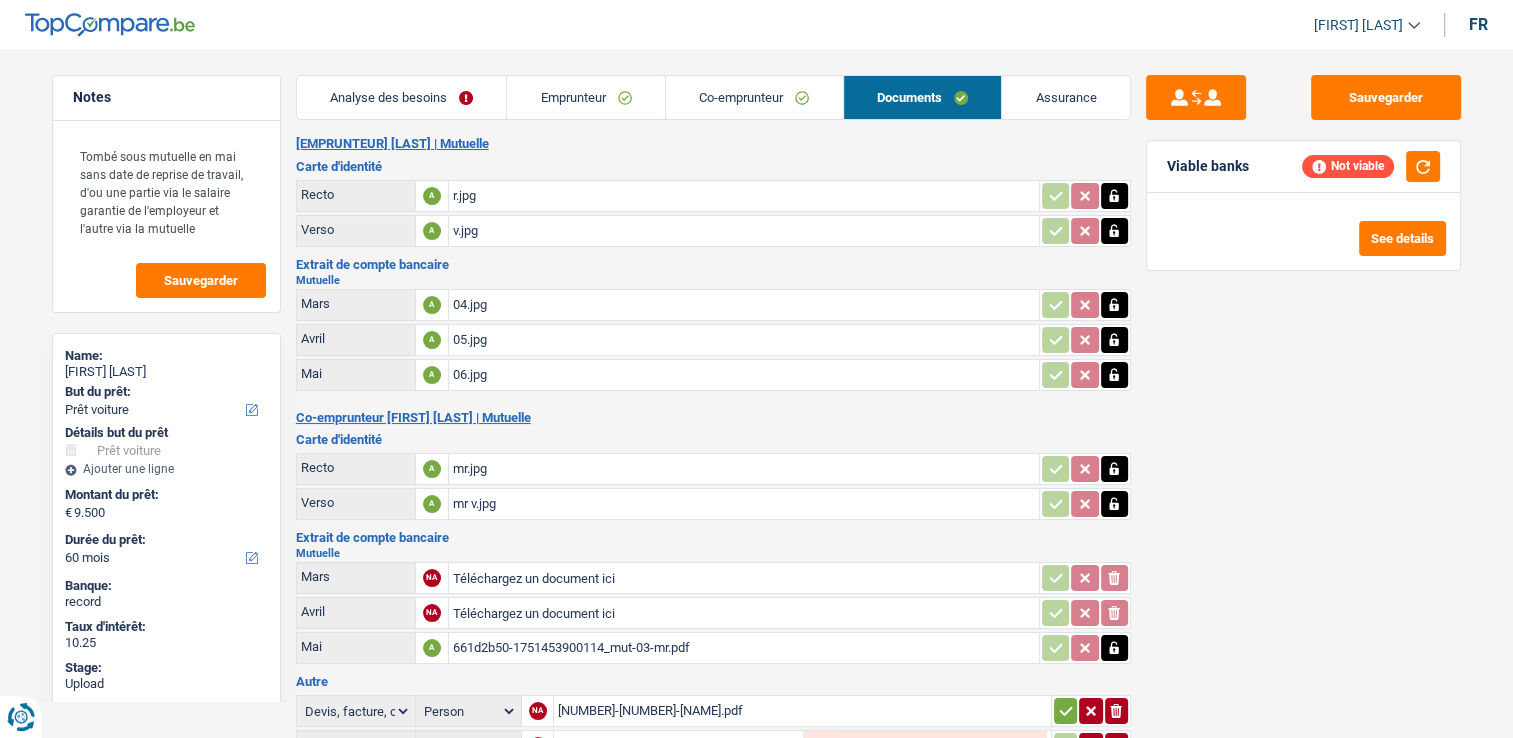 click on "Emprunteur" at bounding box center [586, 97] 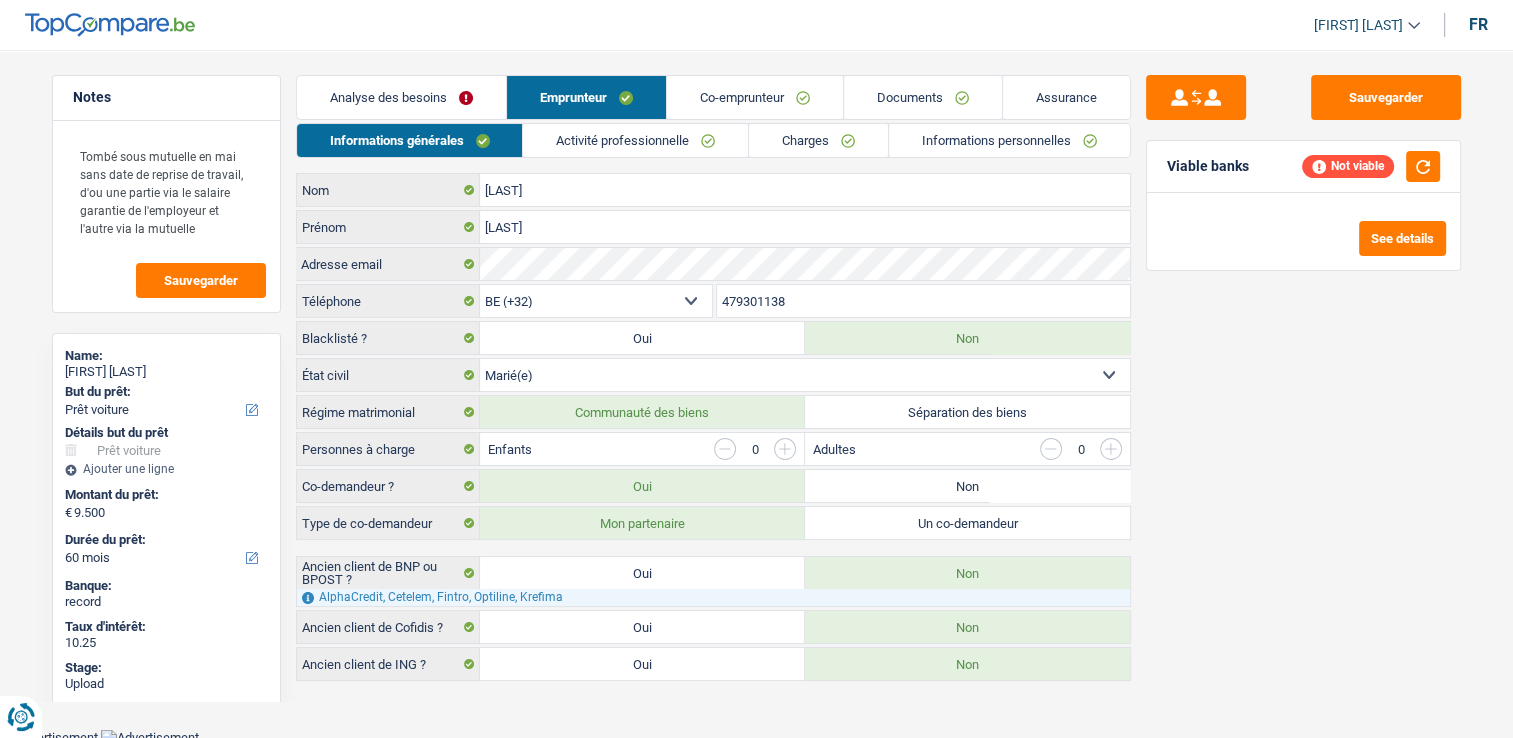 click on "Activité professionnelle" at bounding box center [635, 140] 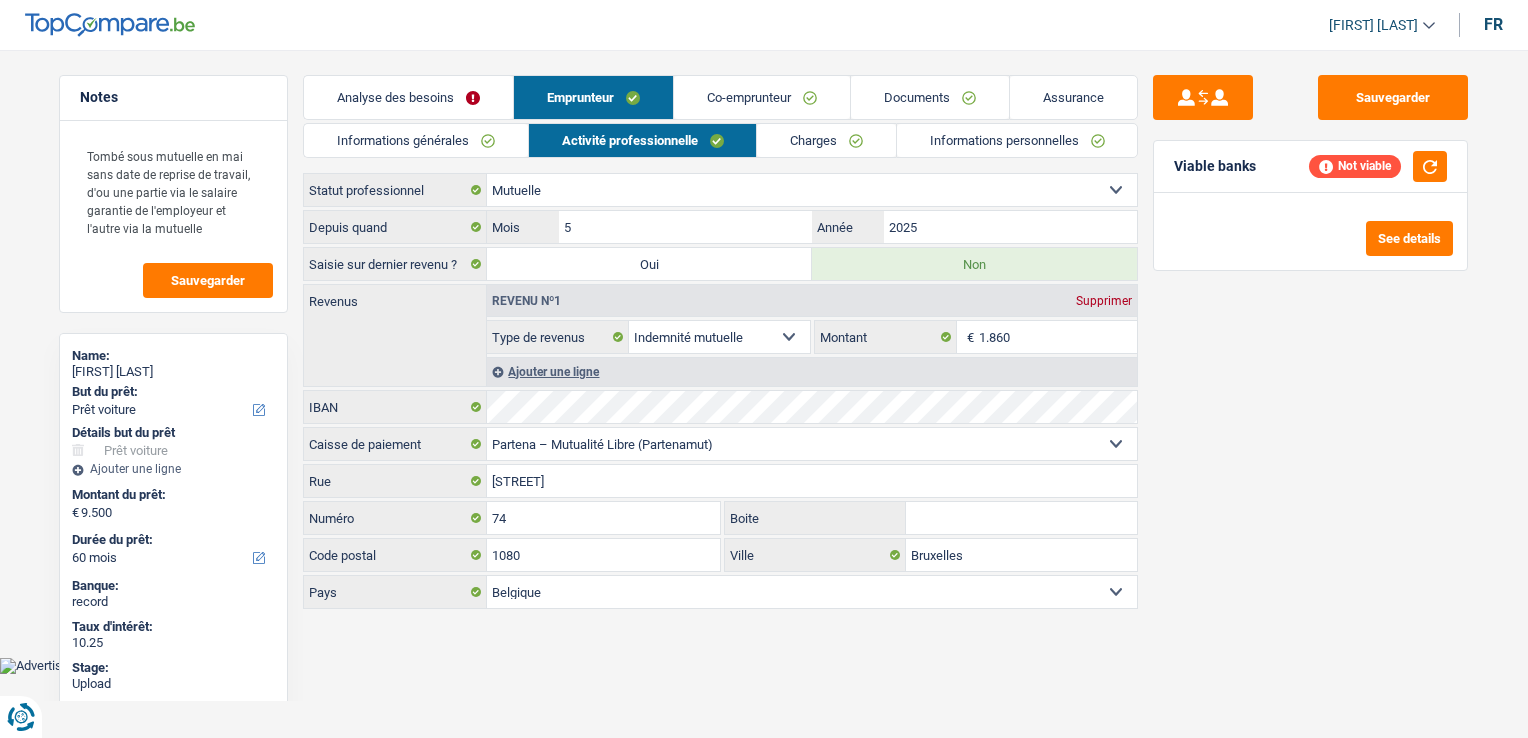 click on "Charges" at bounding box center [826, 140] 